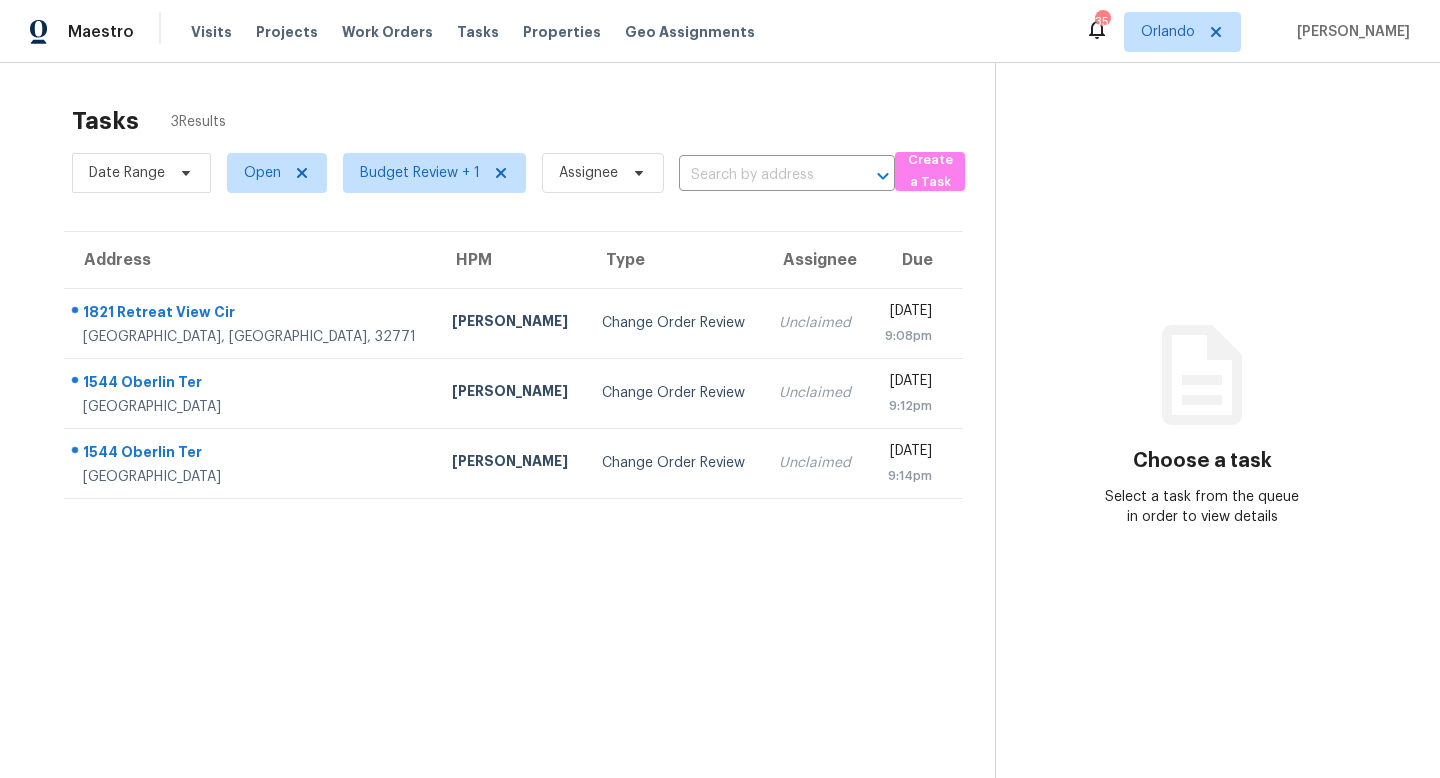 scroll, scrollTop: 0, scrollLeft: 0, axis: both 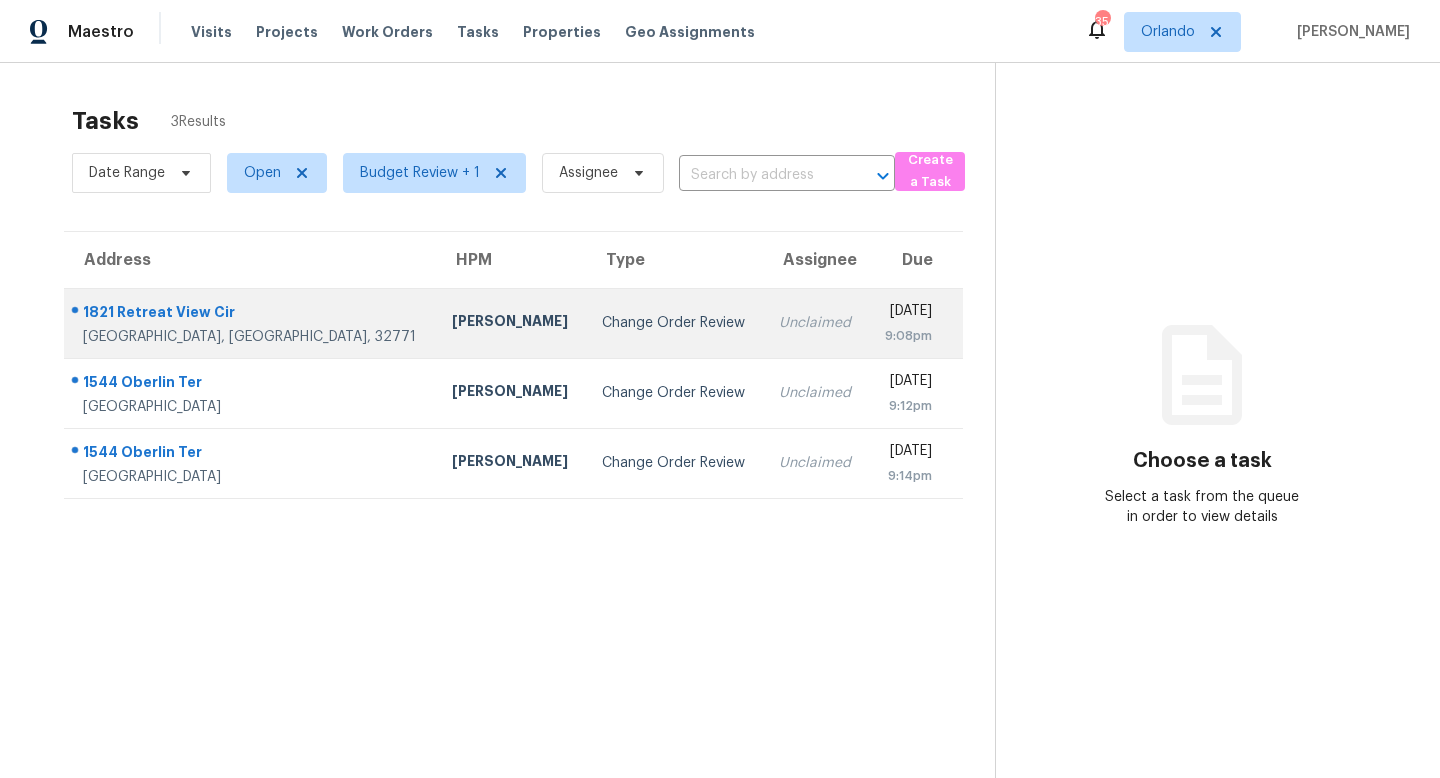 click on "[PERSON_NAME]" at bounding box center (511, 323) 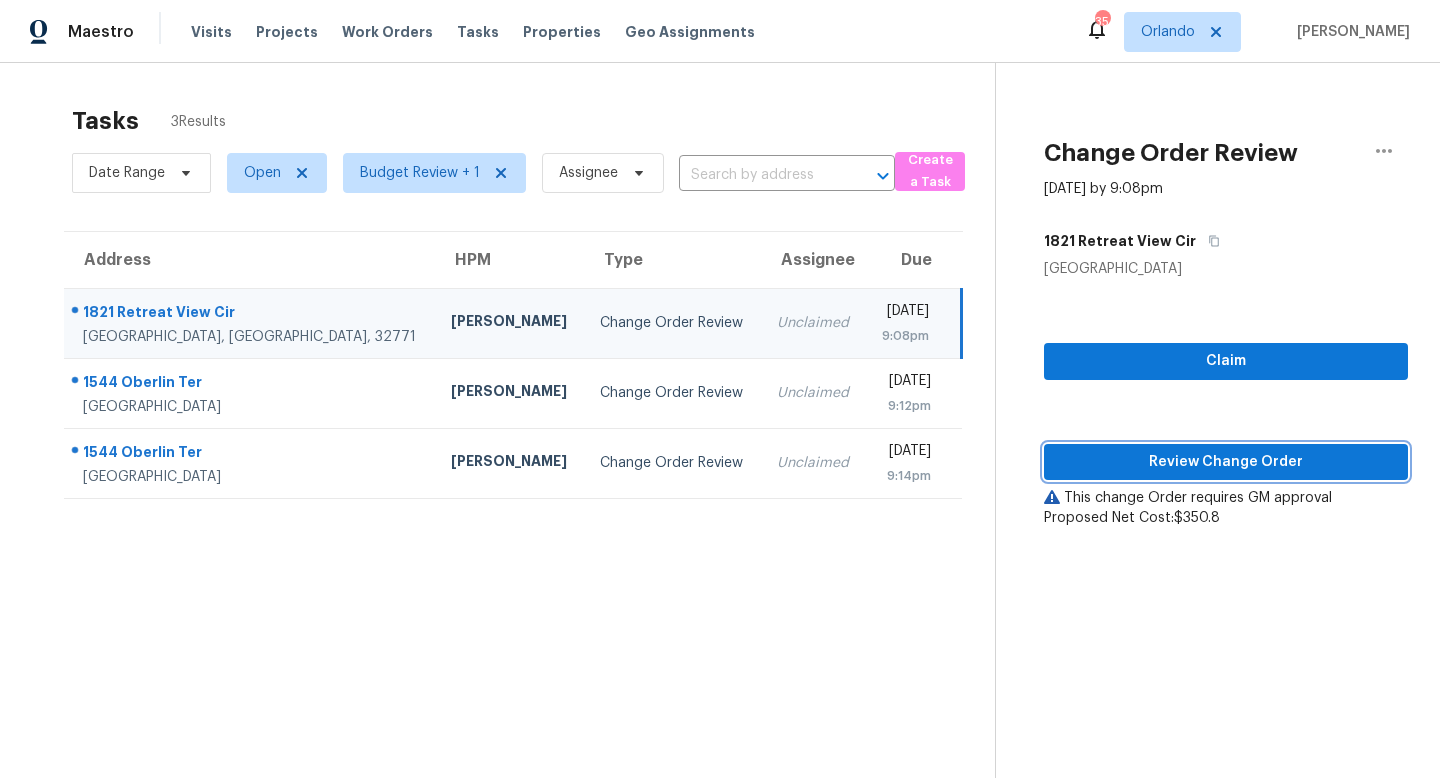 click on "Review Change Order" at bounding box center [1226, 462] 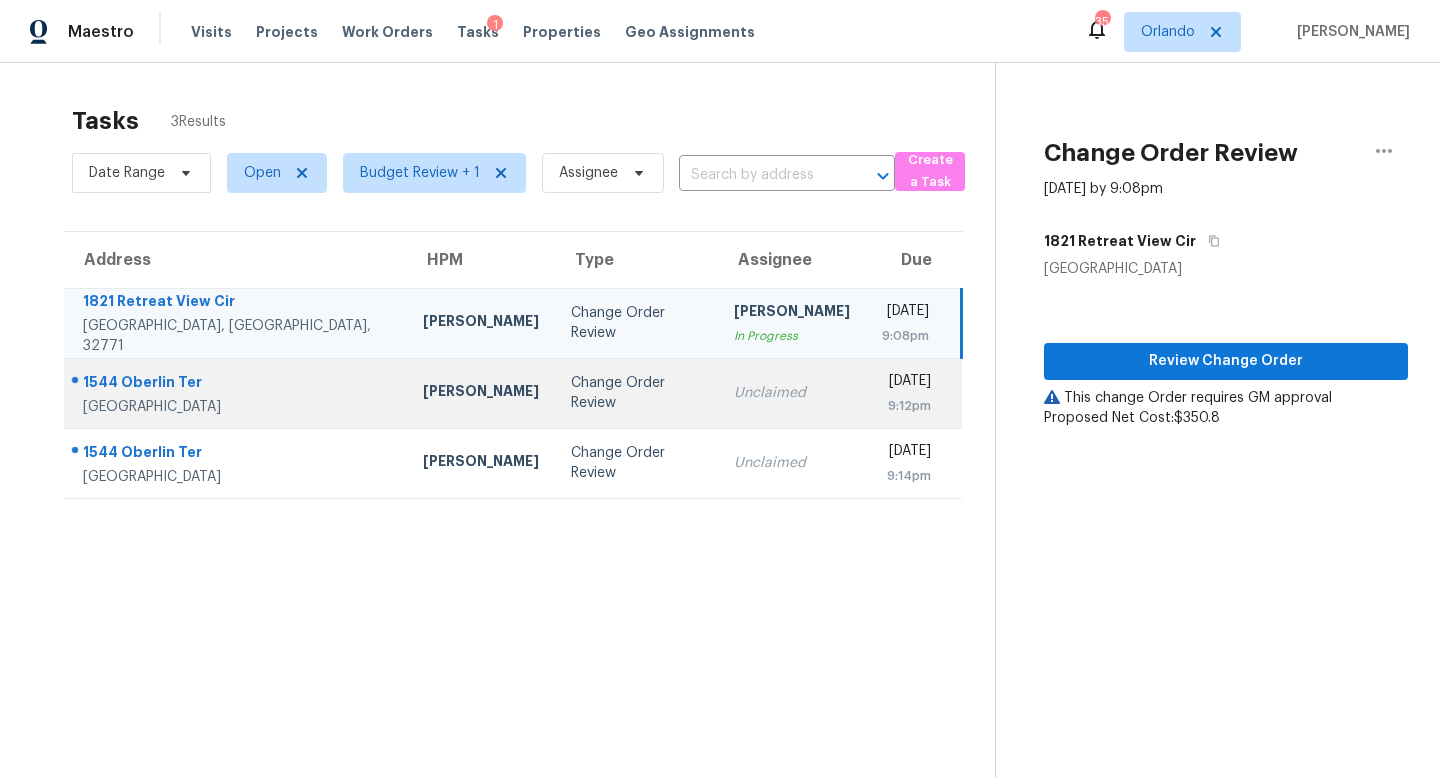 click on "Unclaimed" at bounding box center [792, 393] 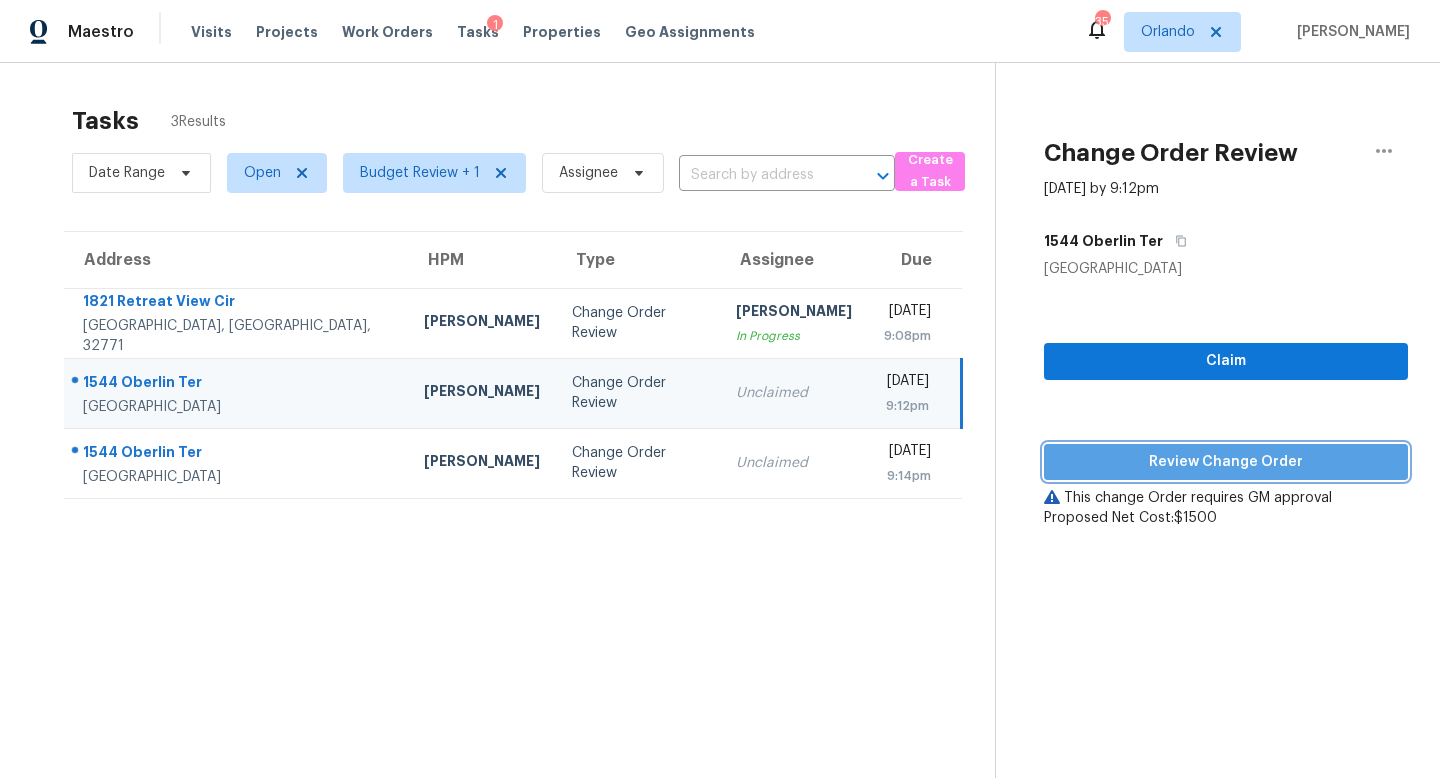 click on "Review Change Order" at bounding box center [1226, 462] 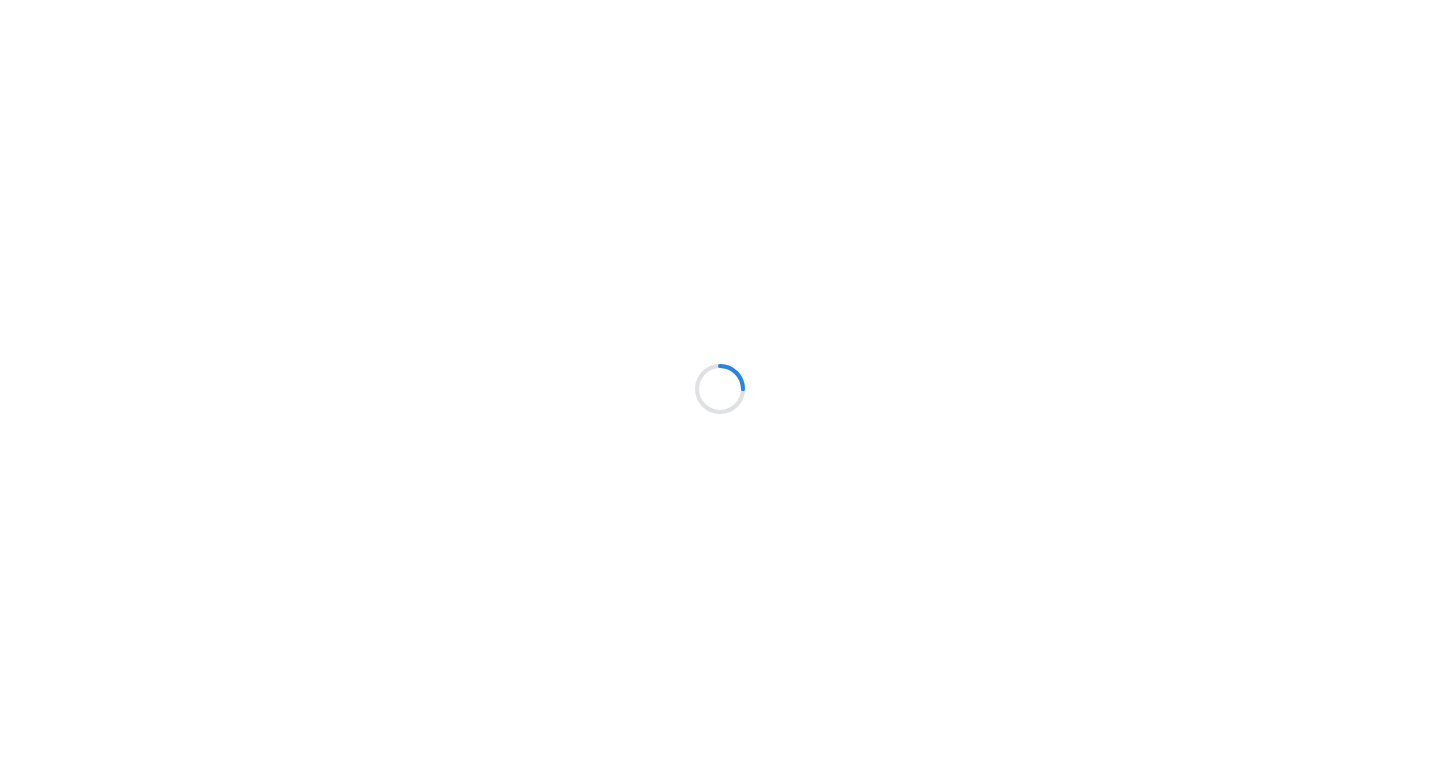 scroll, scrollTop: 0, scrollLeft: 0, axis: both 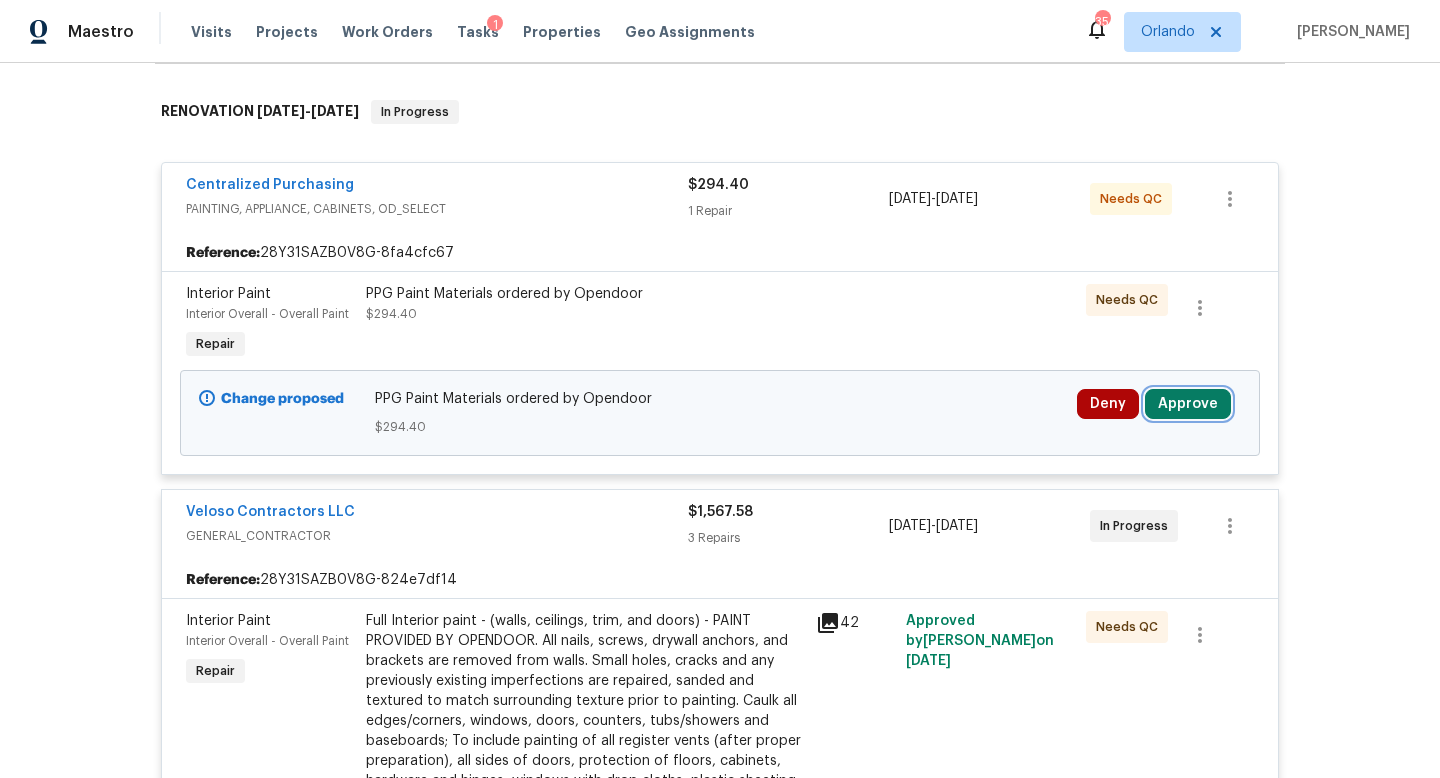 click on "Approve" at bounding box center (1188, 404) 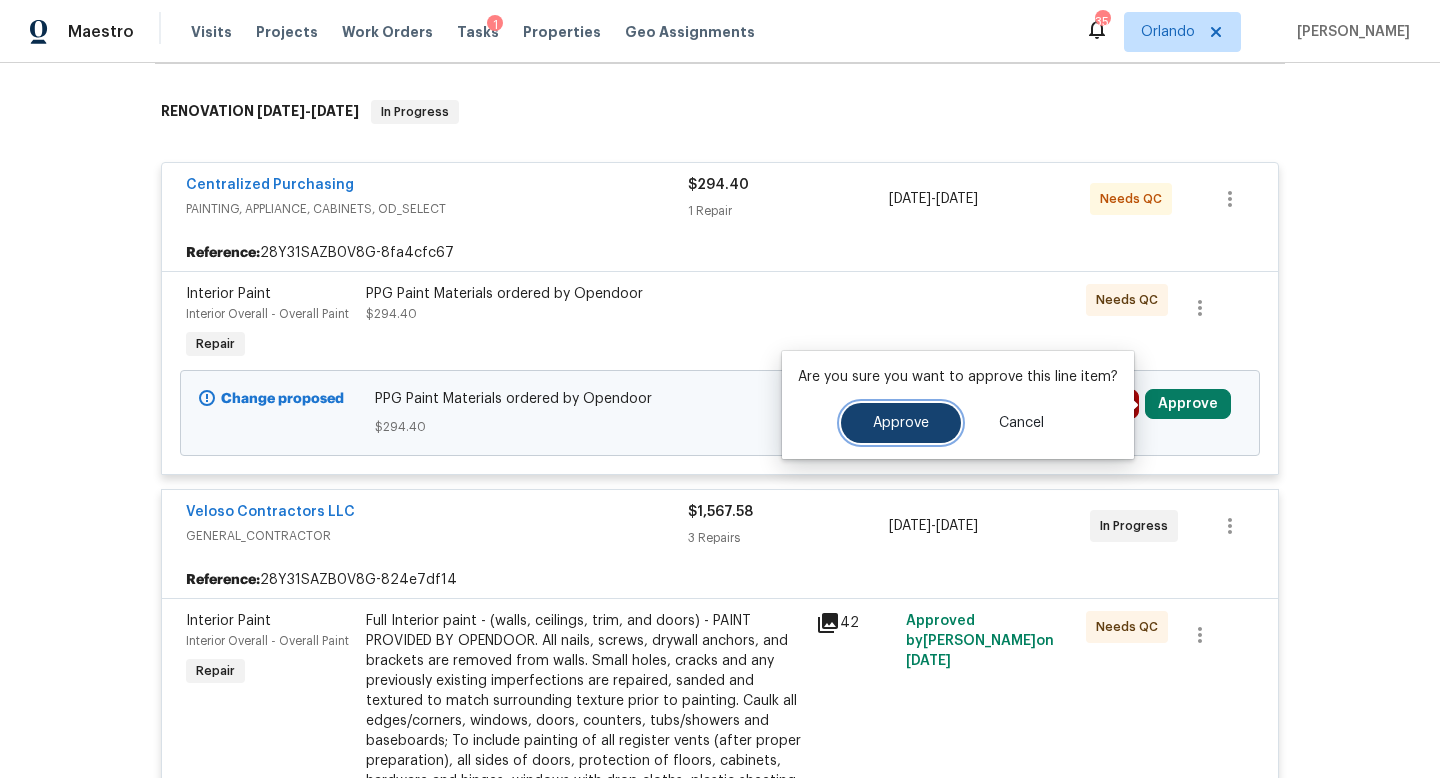 click on "Approve" at bounding box center [901, 423] 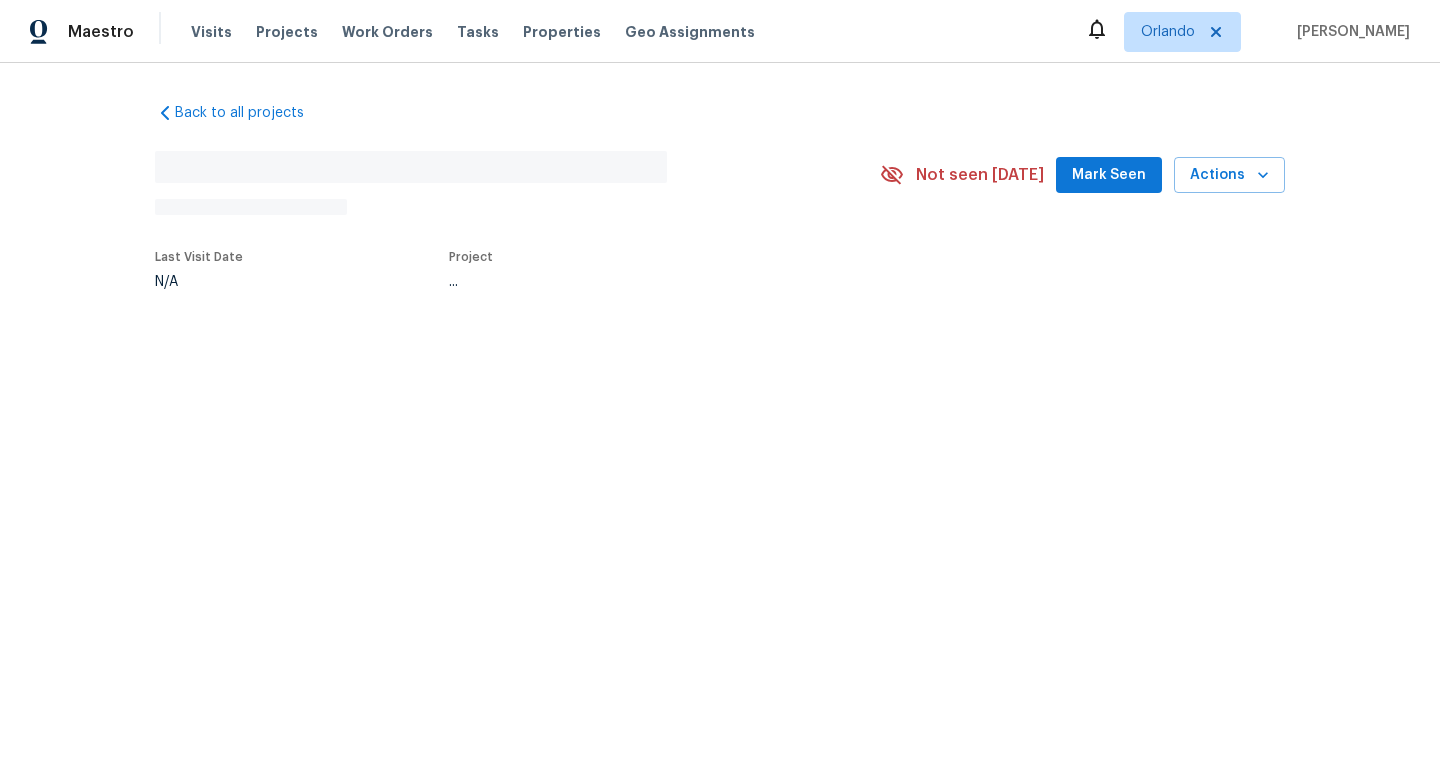 scroll, scrollTop: 0, scrollLeft: 0, axis: both 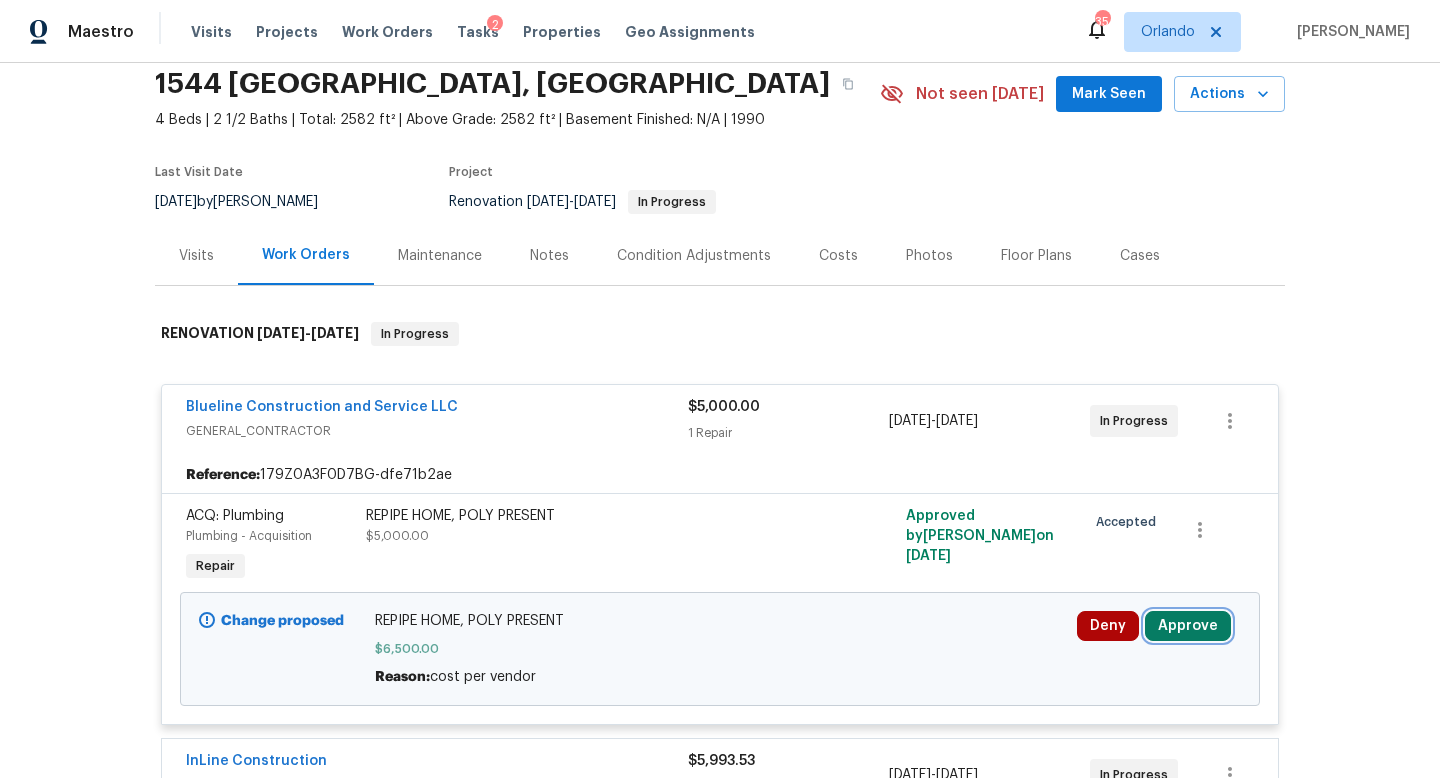 click on "Approve" at bounding box center [1188, 626] 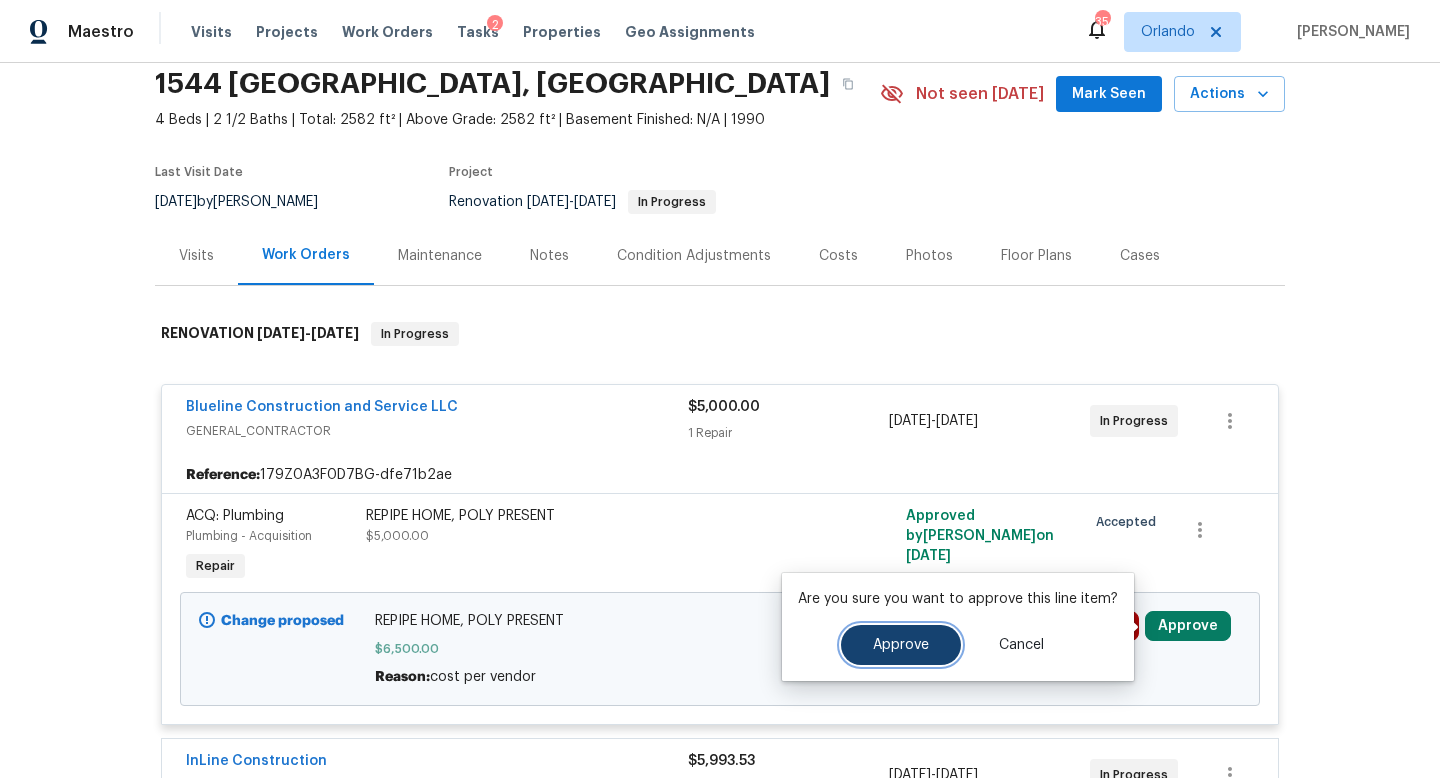 click on "Approve" at bounding box center [901, 645] 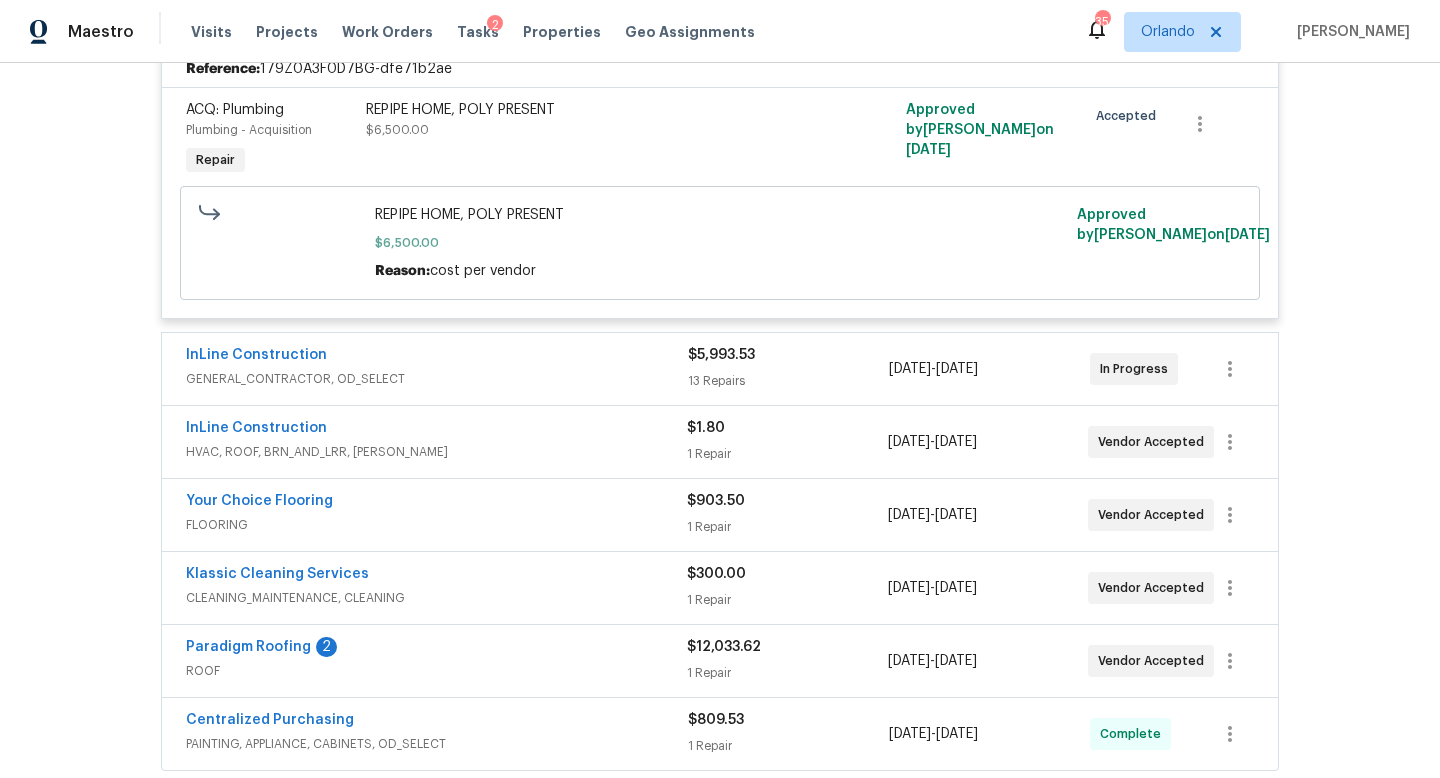 scroll, scrollTop: 511, scrollLeft: 0, axis: vertical 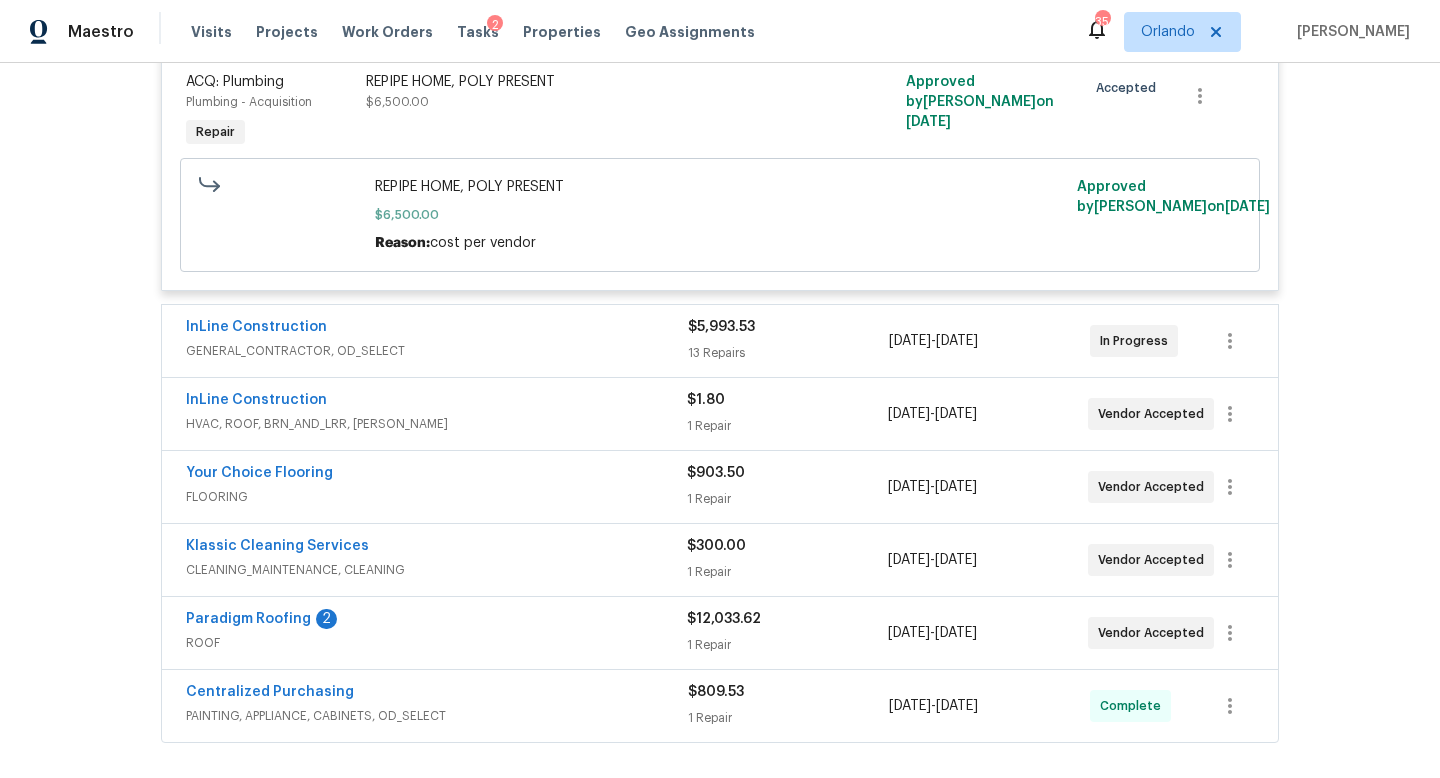 click on "GENERAL_CONTRACTOR, OD_SELECT" at bounding box center [437, 351] 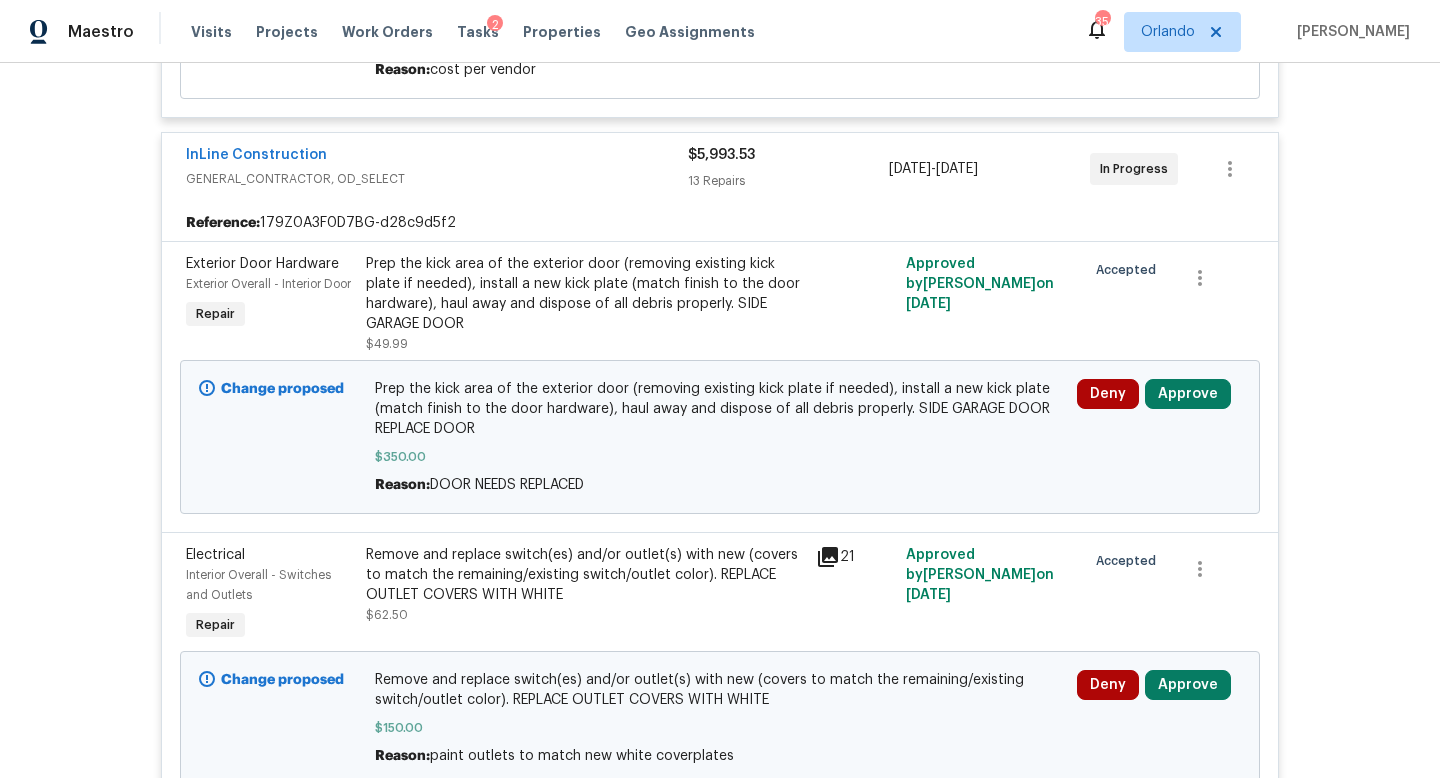 scroll, scrollTop: 829, scrollLeft: 0, axis: vertical 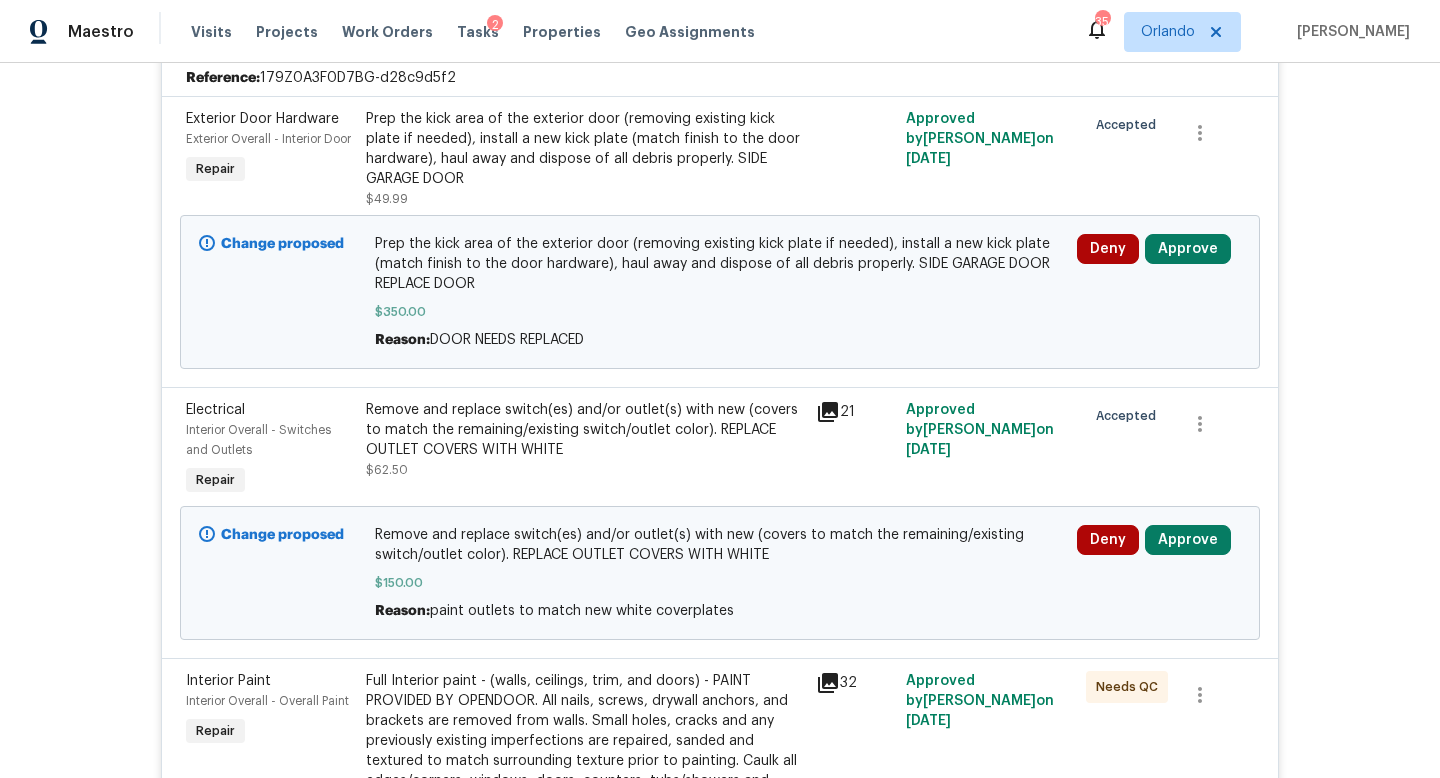 click on "Deny Approve" at bounding box center (1159, 292) 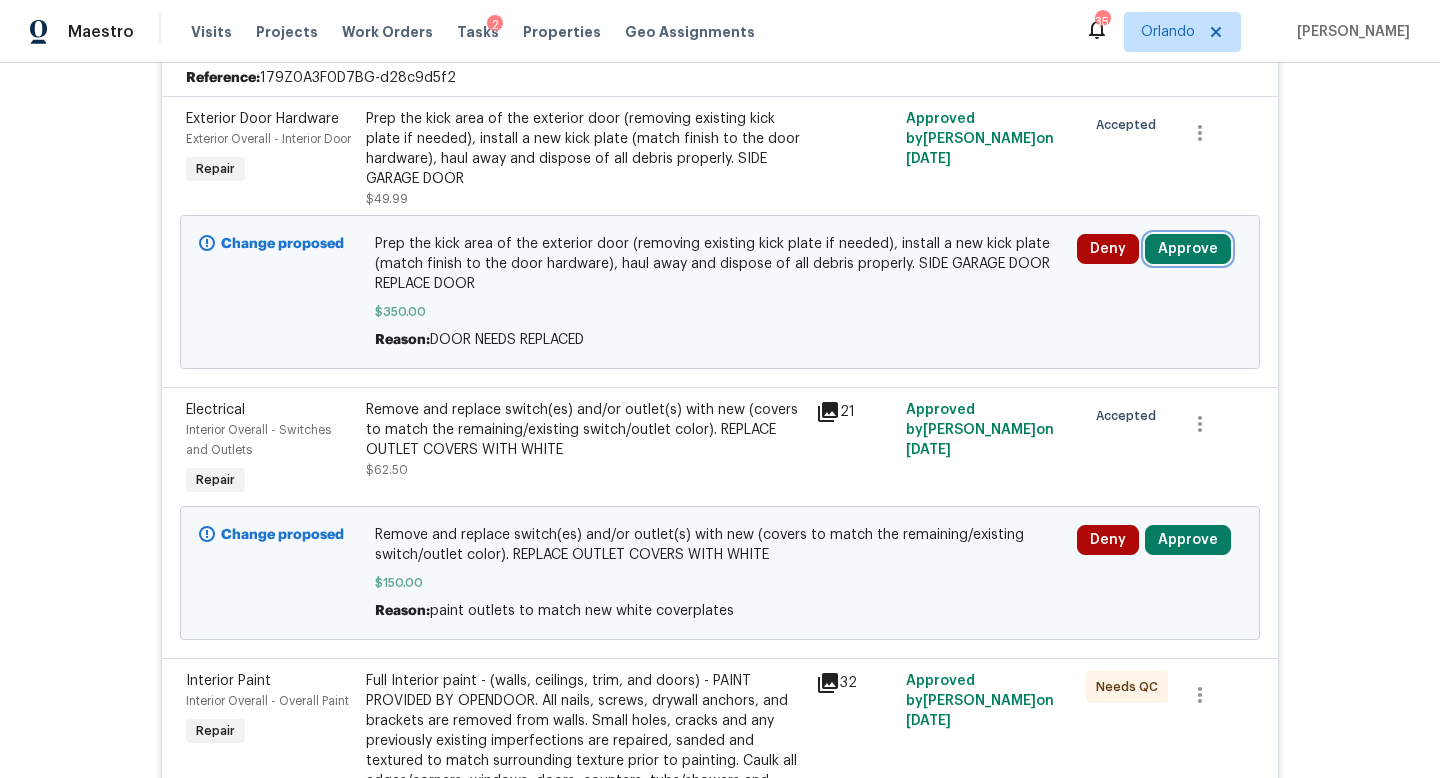 click on "Approve" at bounding box center [1188, 249] 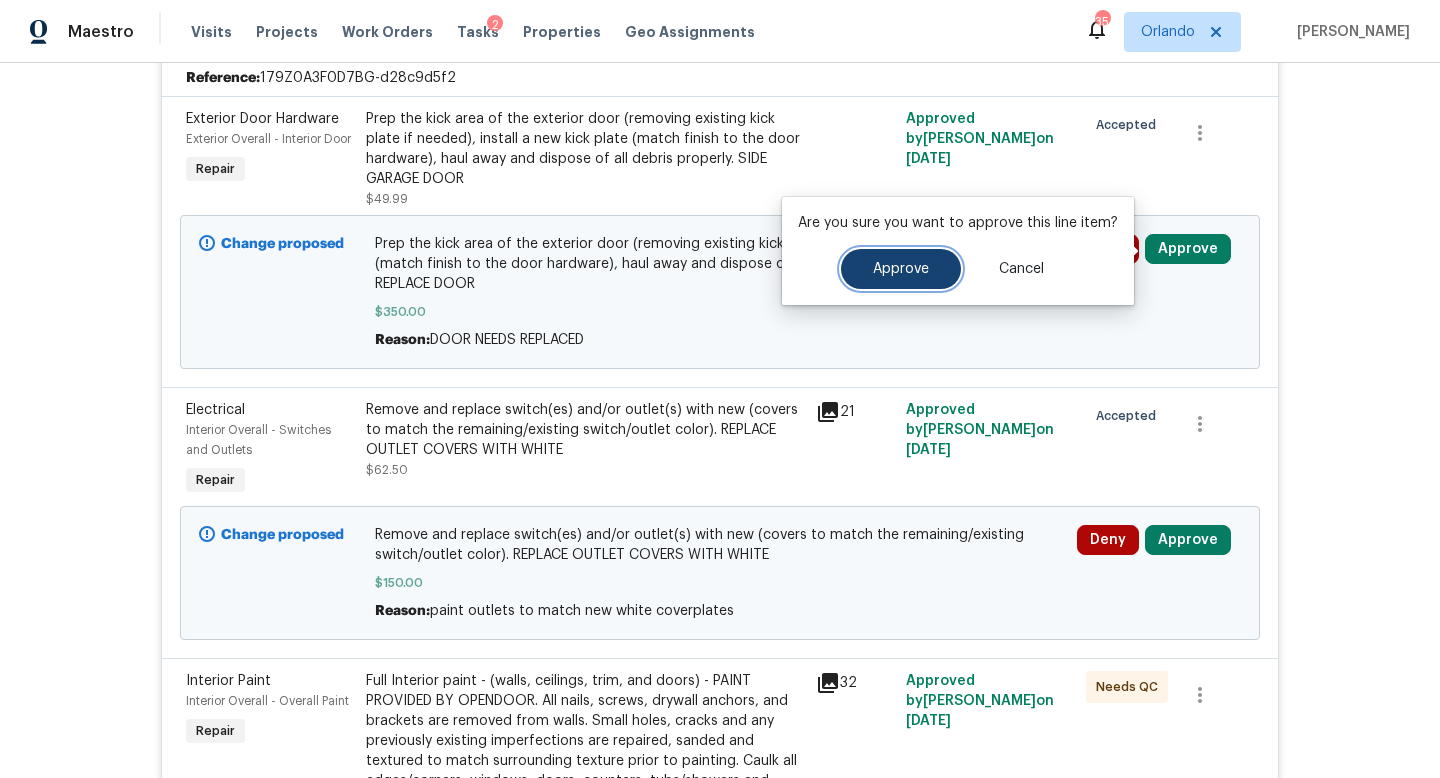 click on "Approve" at bounding box center (901, 269) 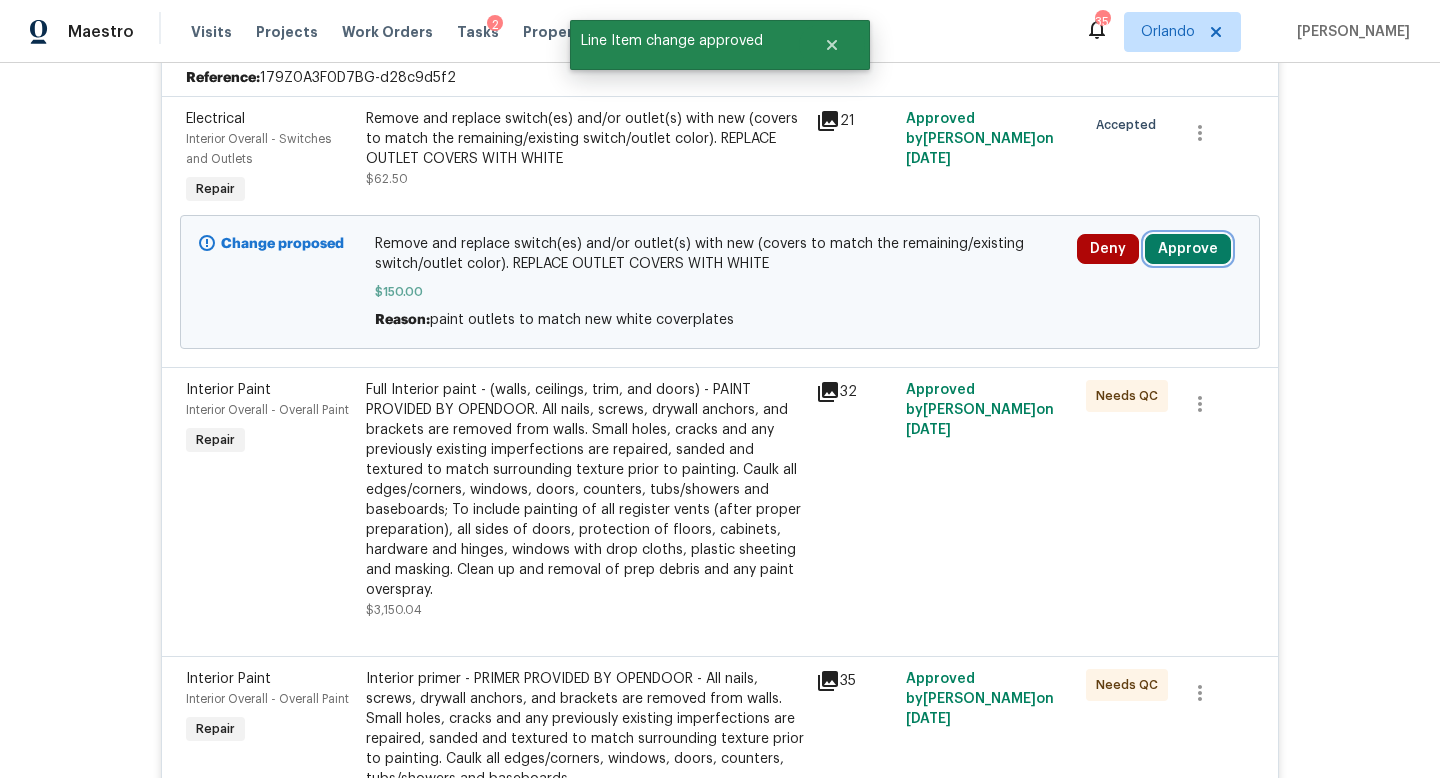 click on "Approve" at bounding box center (1188, 249) 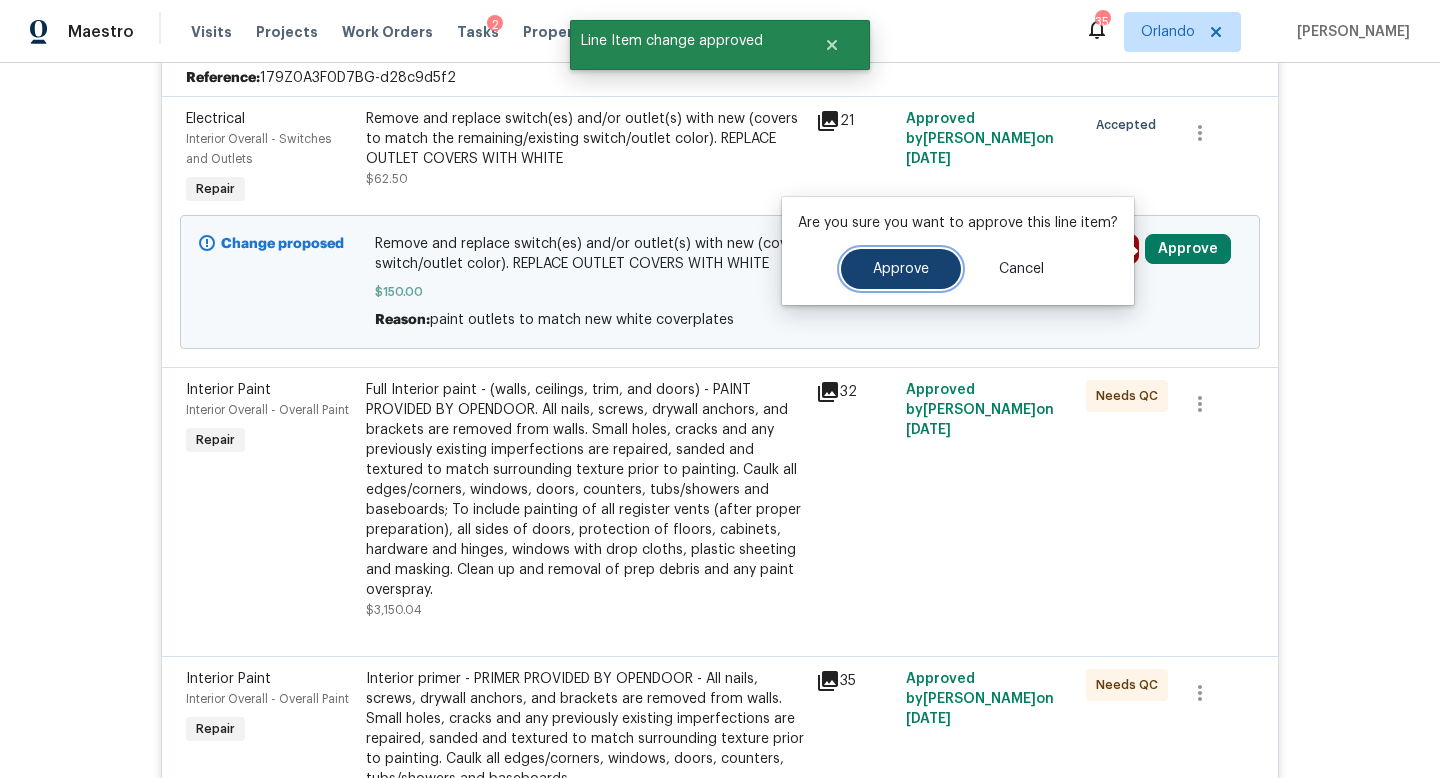 click on "Approve" at bounding box center (901, 269) 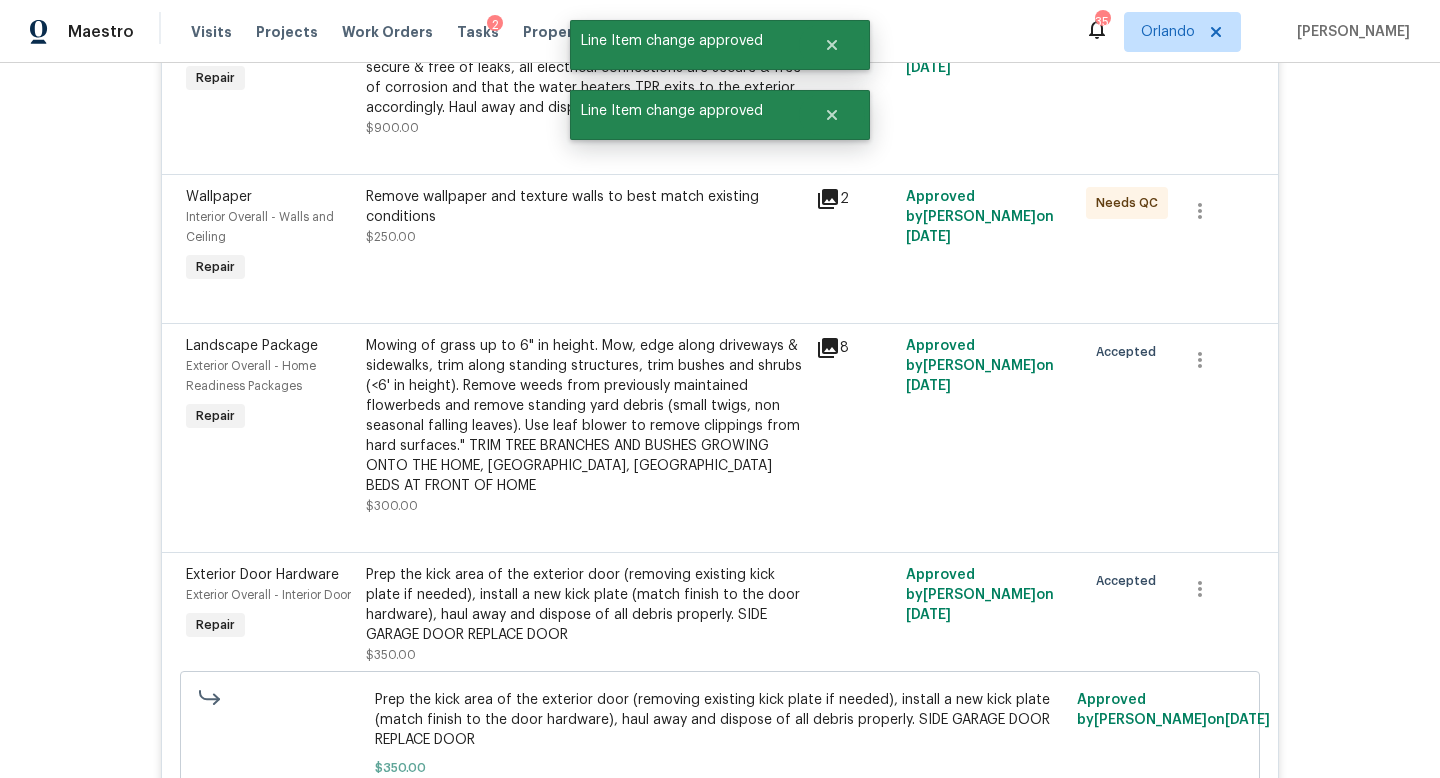 scroll, scrollTop: 1460, scrollLeft: 0, axis: vertical 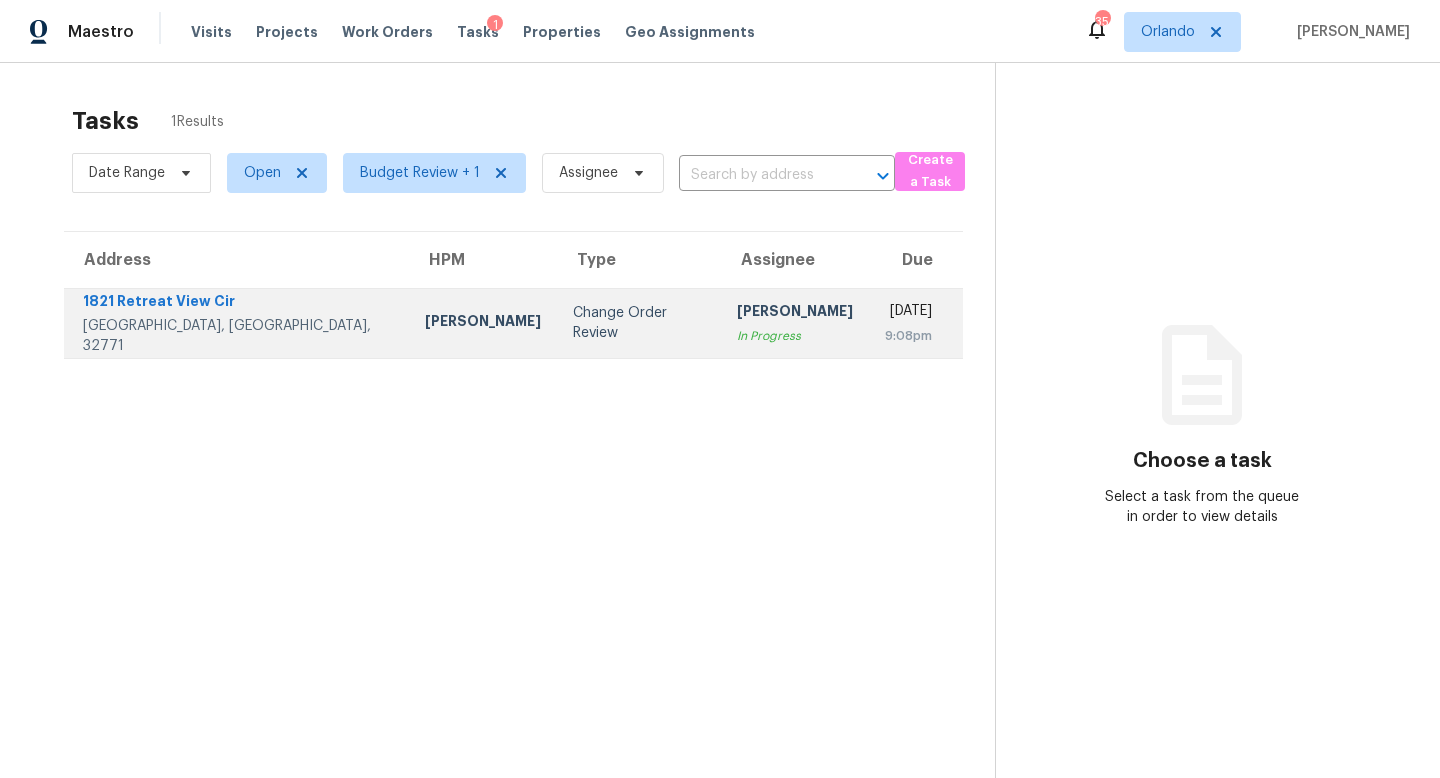 click on "In Progress" at bounding box center [795, 336] 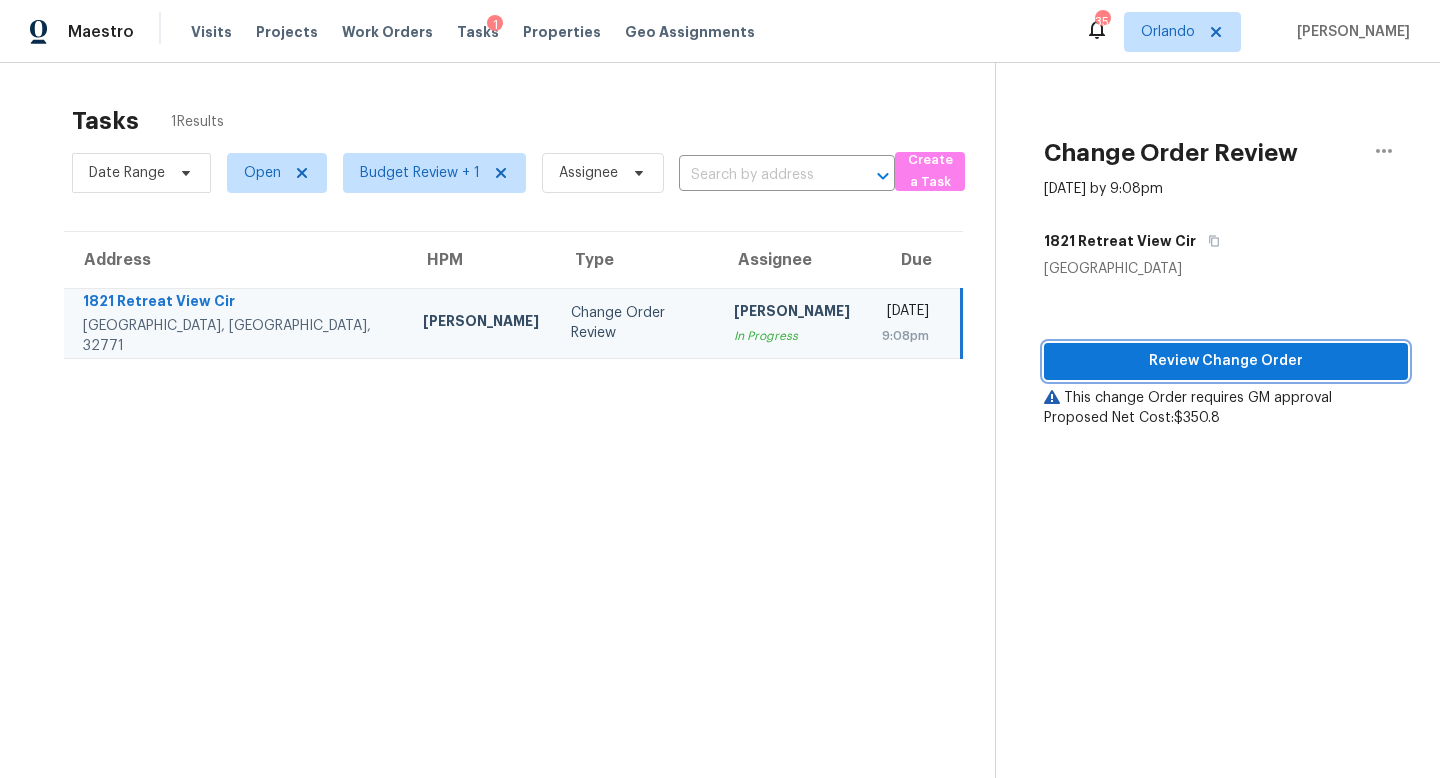 click on "Review Change Order" at bounding box center [1226, 361] 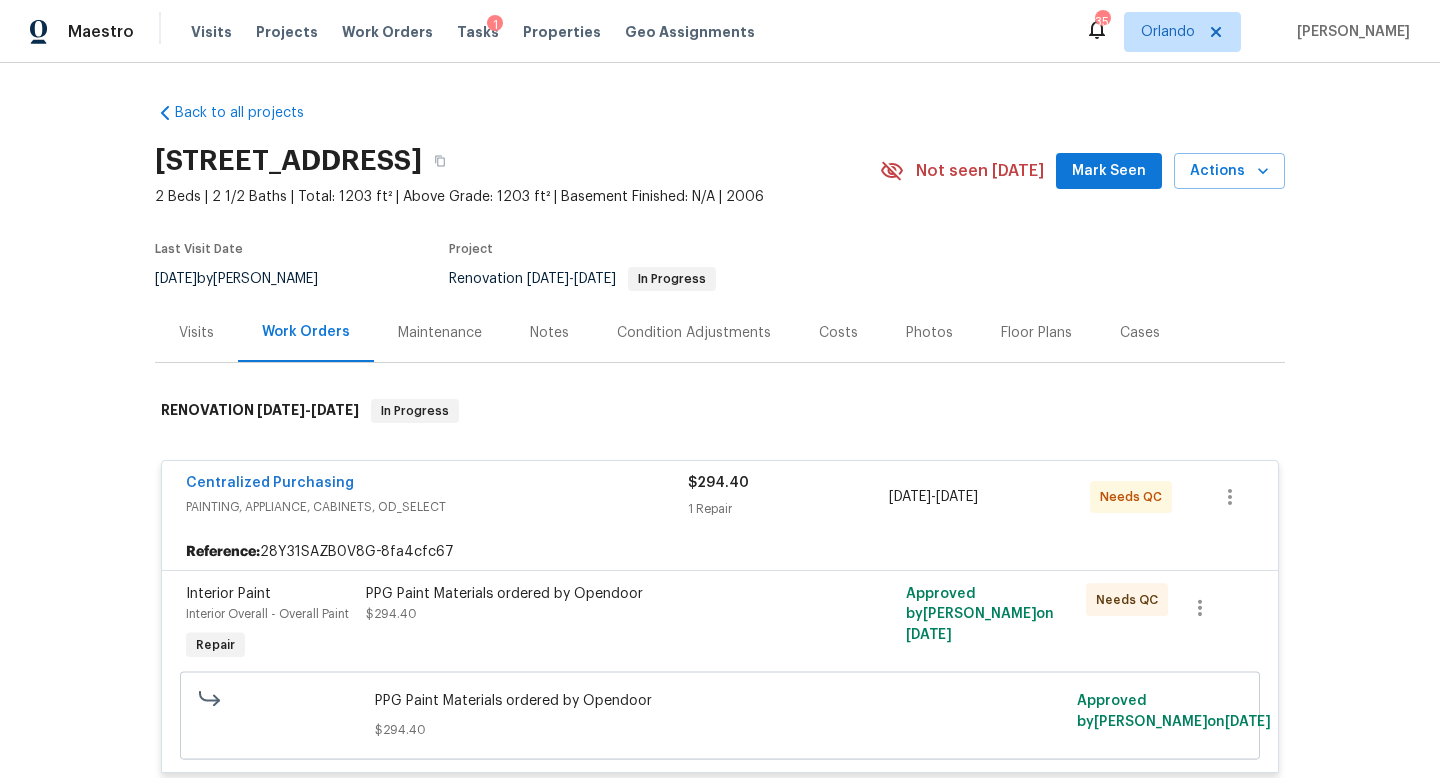 scroll, scrollTop: 0, scrollLeft: 0, axis: both 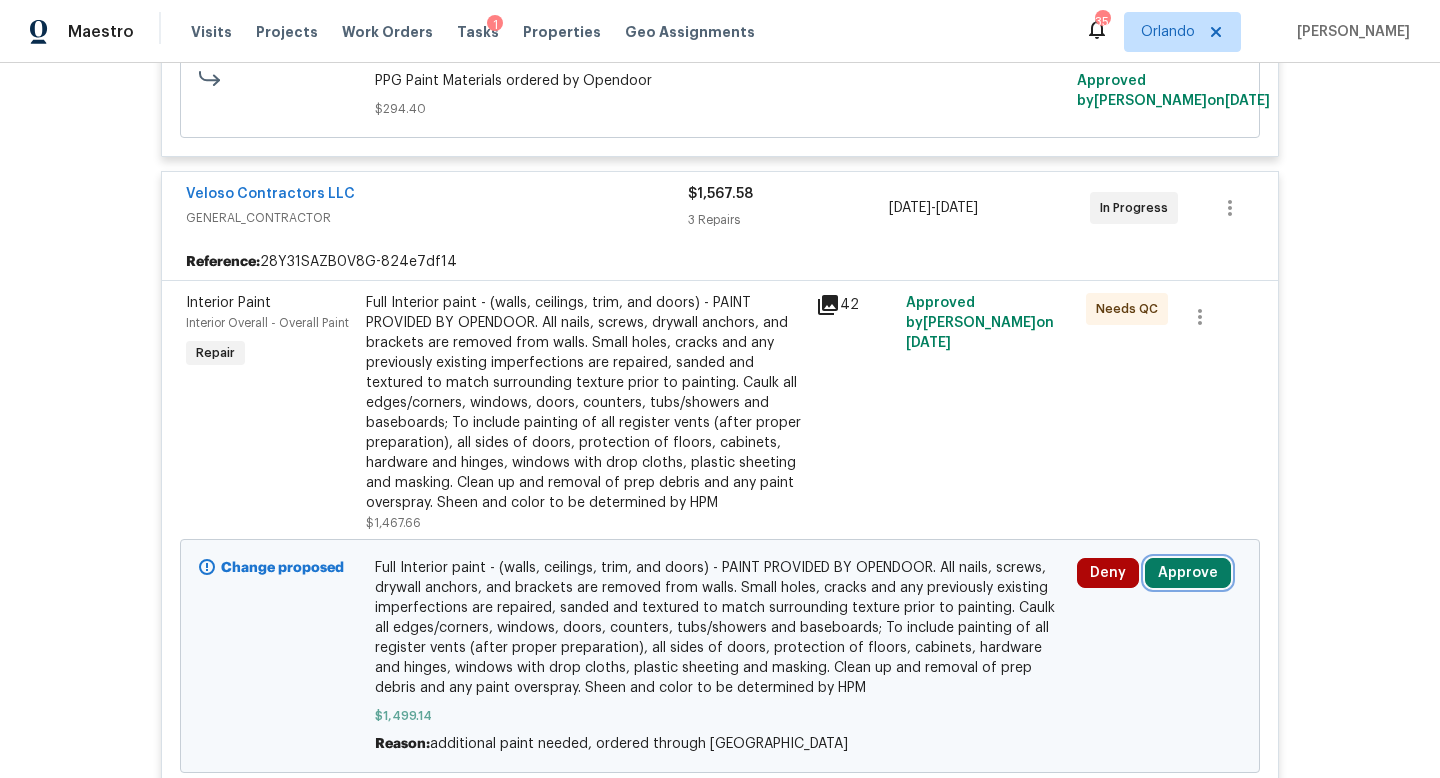 click on "Approve" at bounding box center (1188, 573) 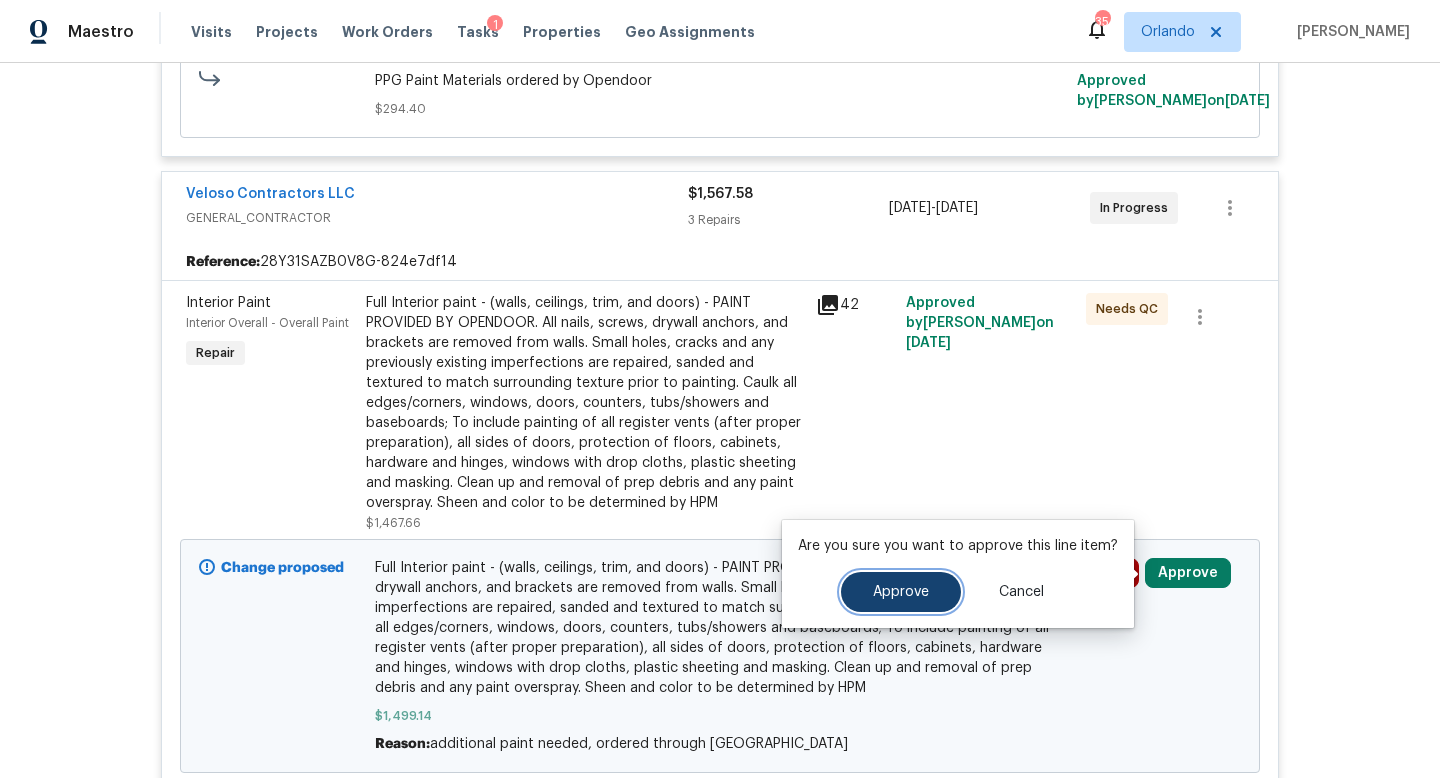 click on "Approve" at bounding box center (901, 592) 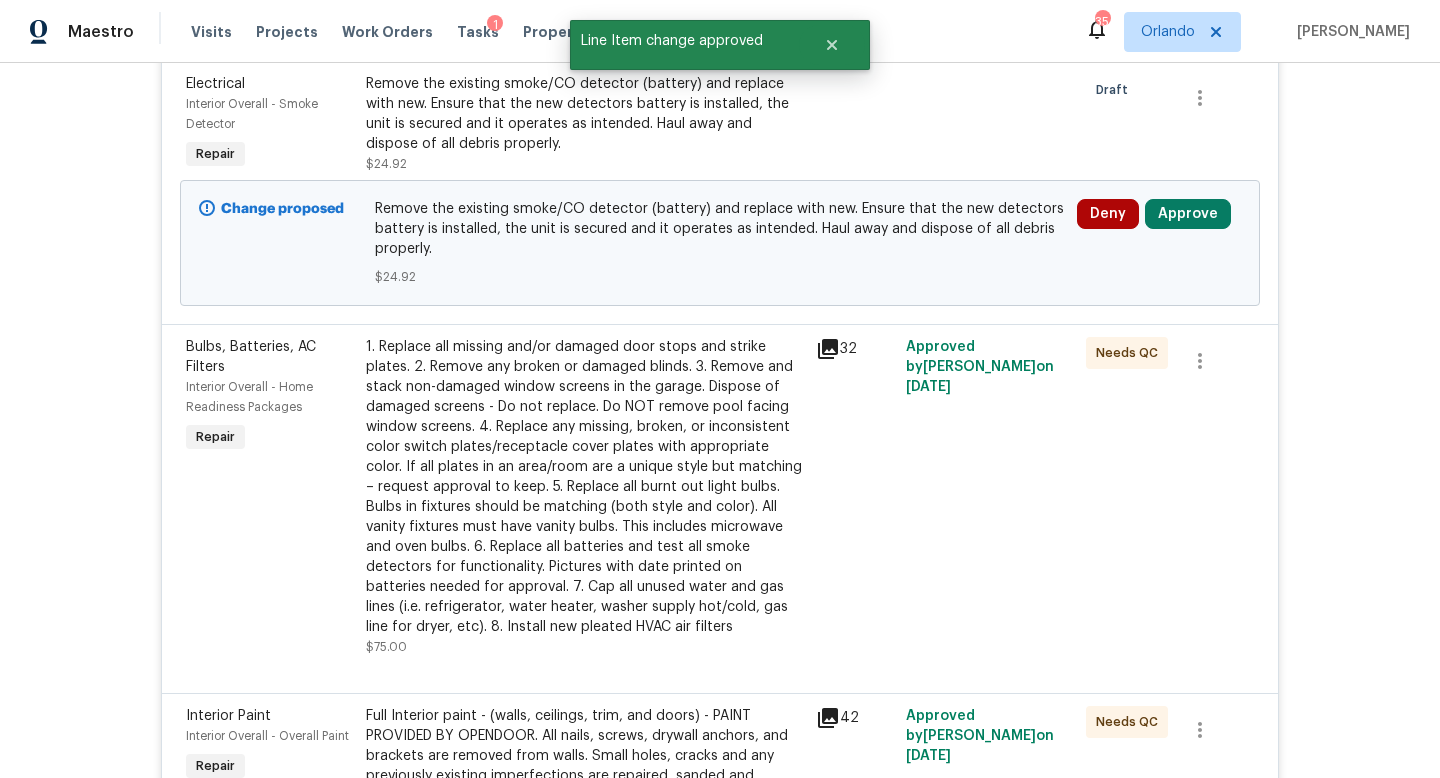 scroll, scrollTop: 770, scrollLeft: 0, axis: vertical 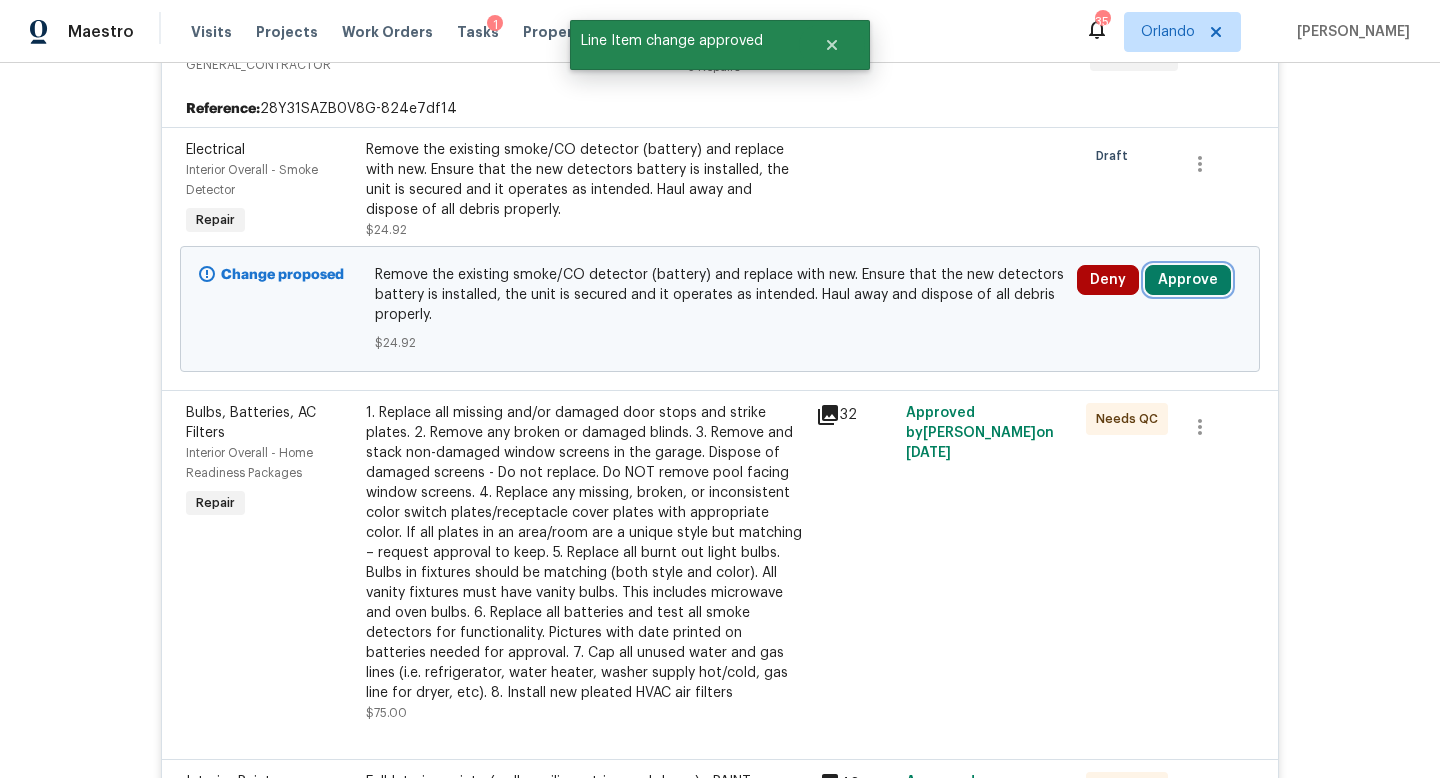 click on "Approve" at bounding box center (1188, 280) 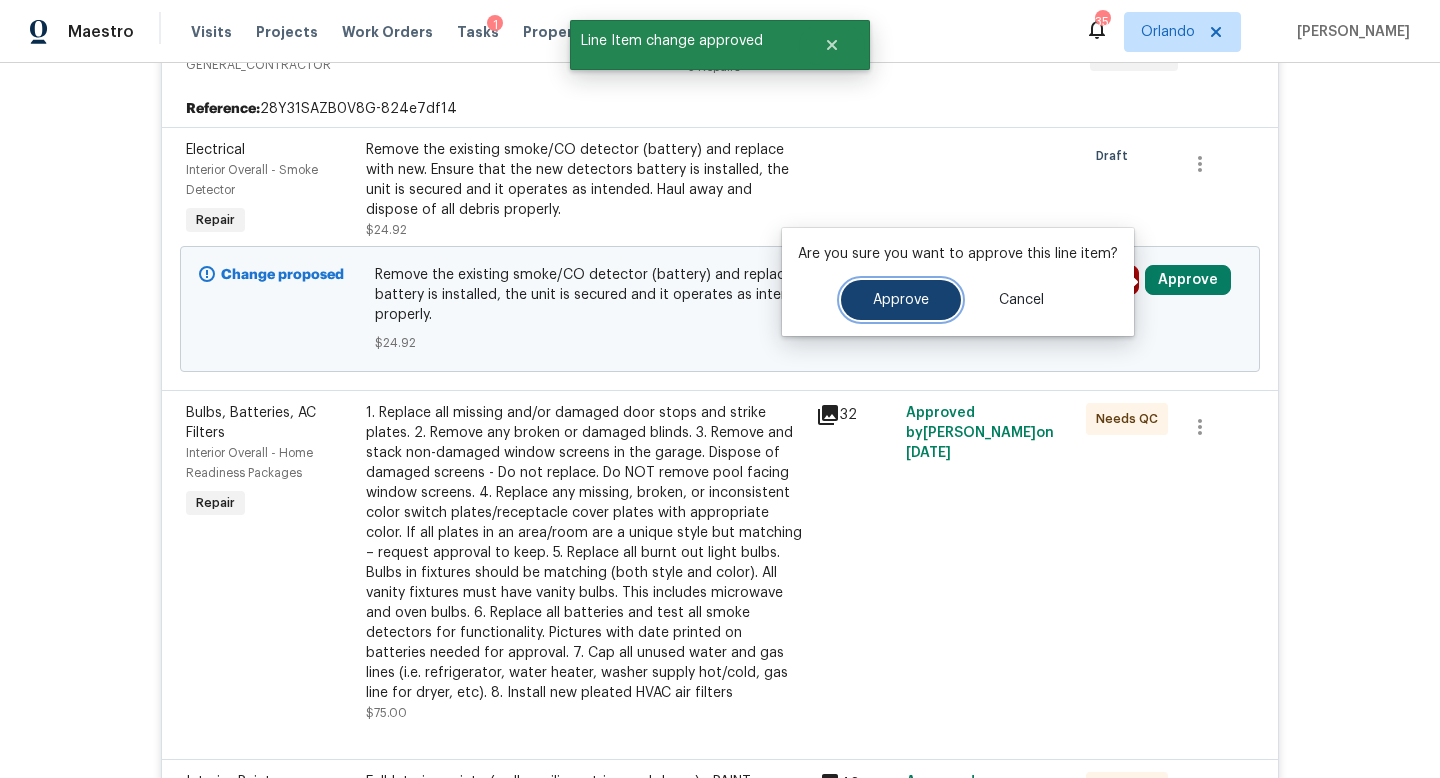 click on "Approve" at bounding box center [901, 300] 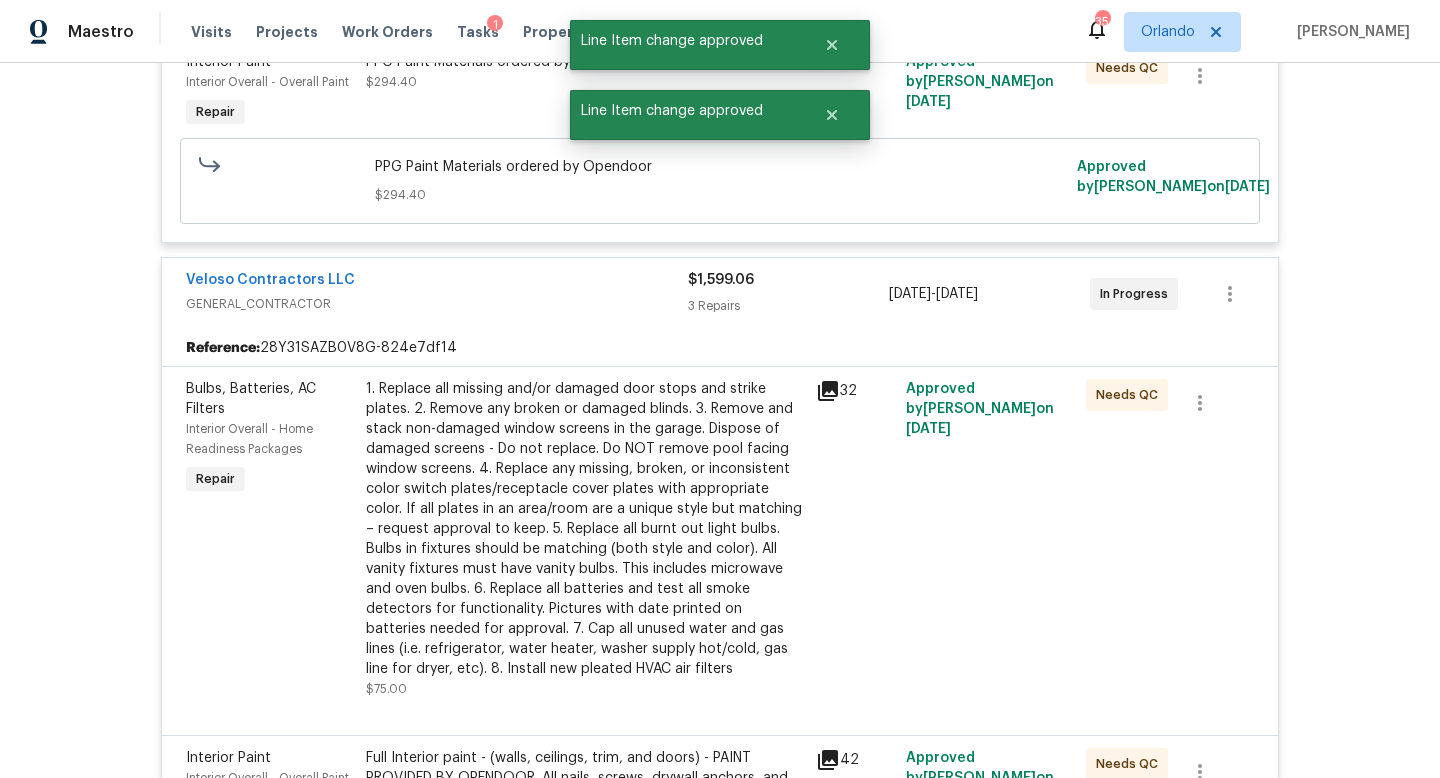 scroll, scrollTop: 770, scrollLeft: 0, axis: vertical 